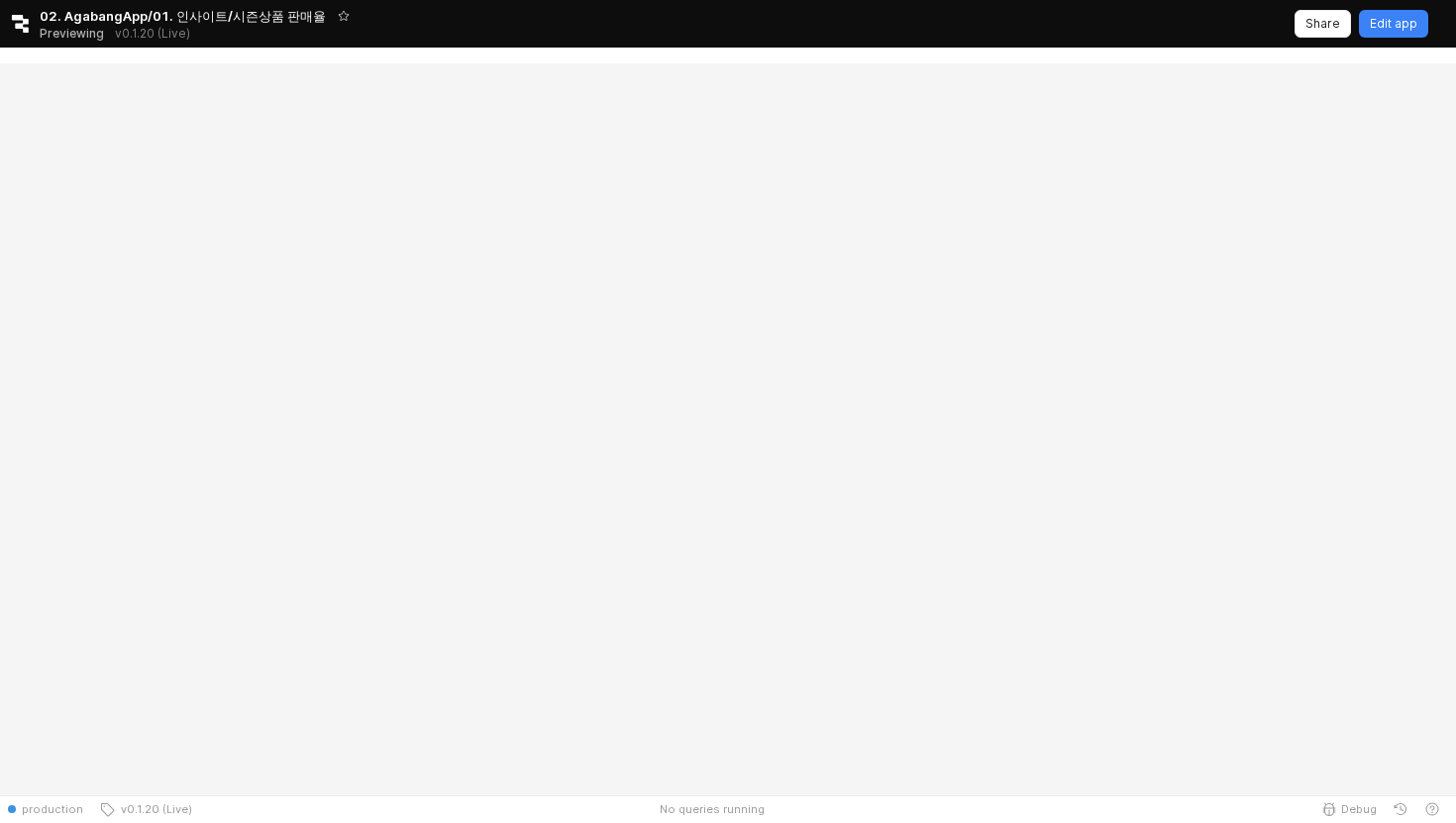scroll, scrollTop: 0, scrollLeft: 0, axis: both 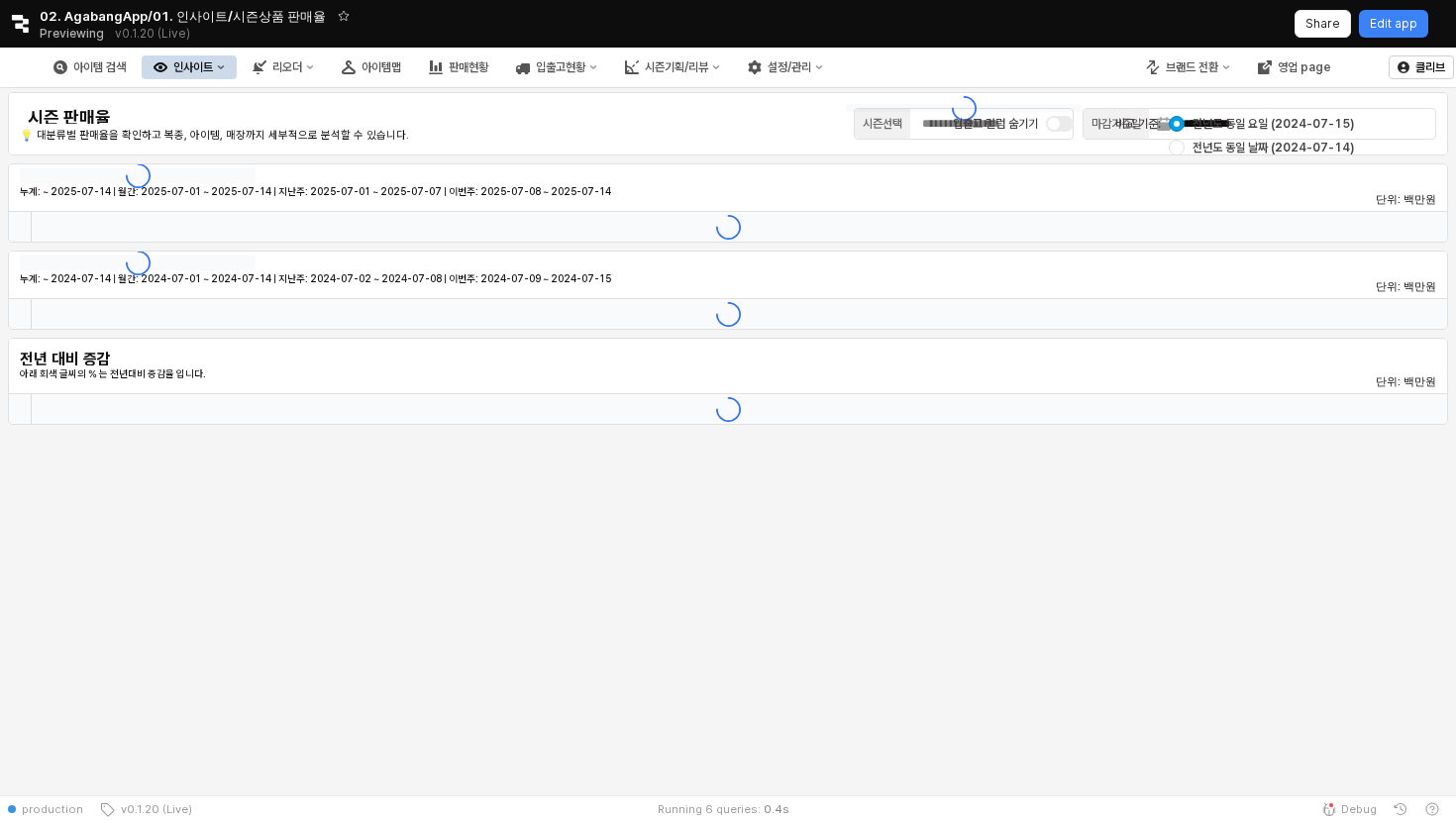 type on "********" 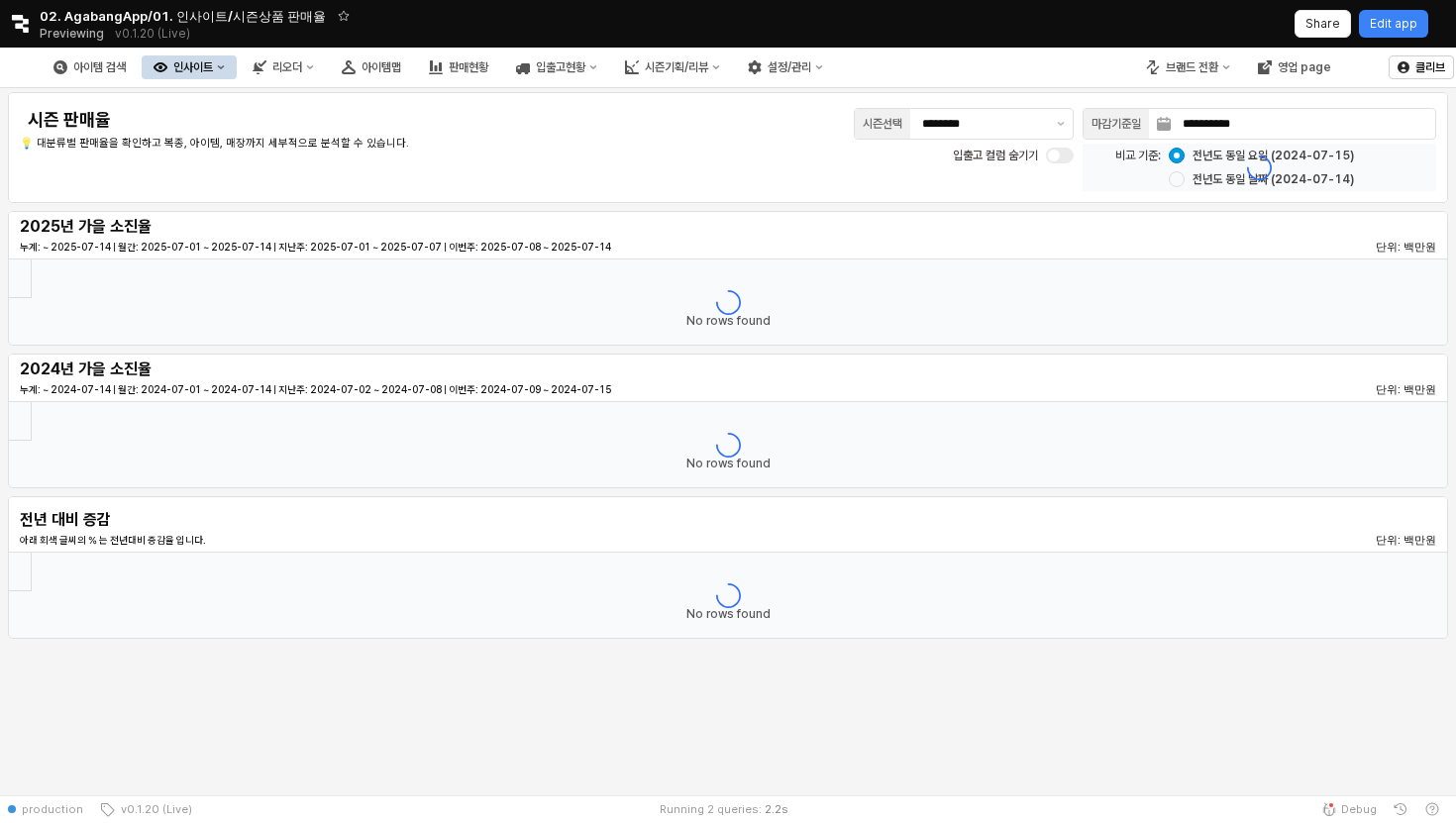 click on "인사이트" at bounding box center (193, 67) 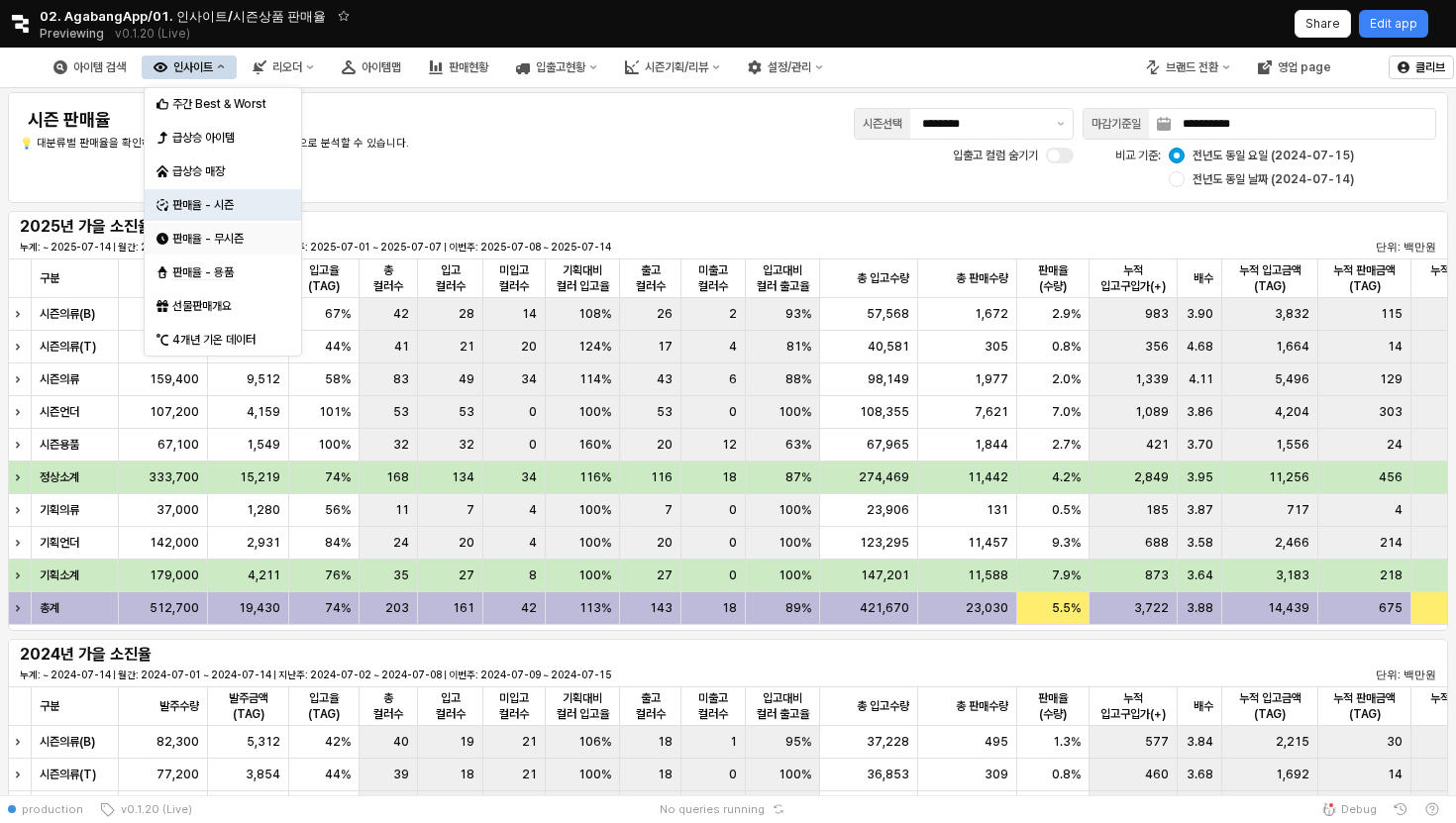 click on "판매율 - 무시즌" at bounding box center (225, 239) 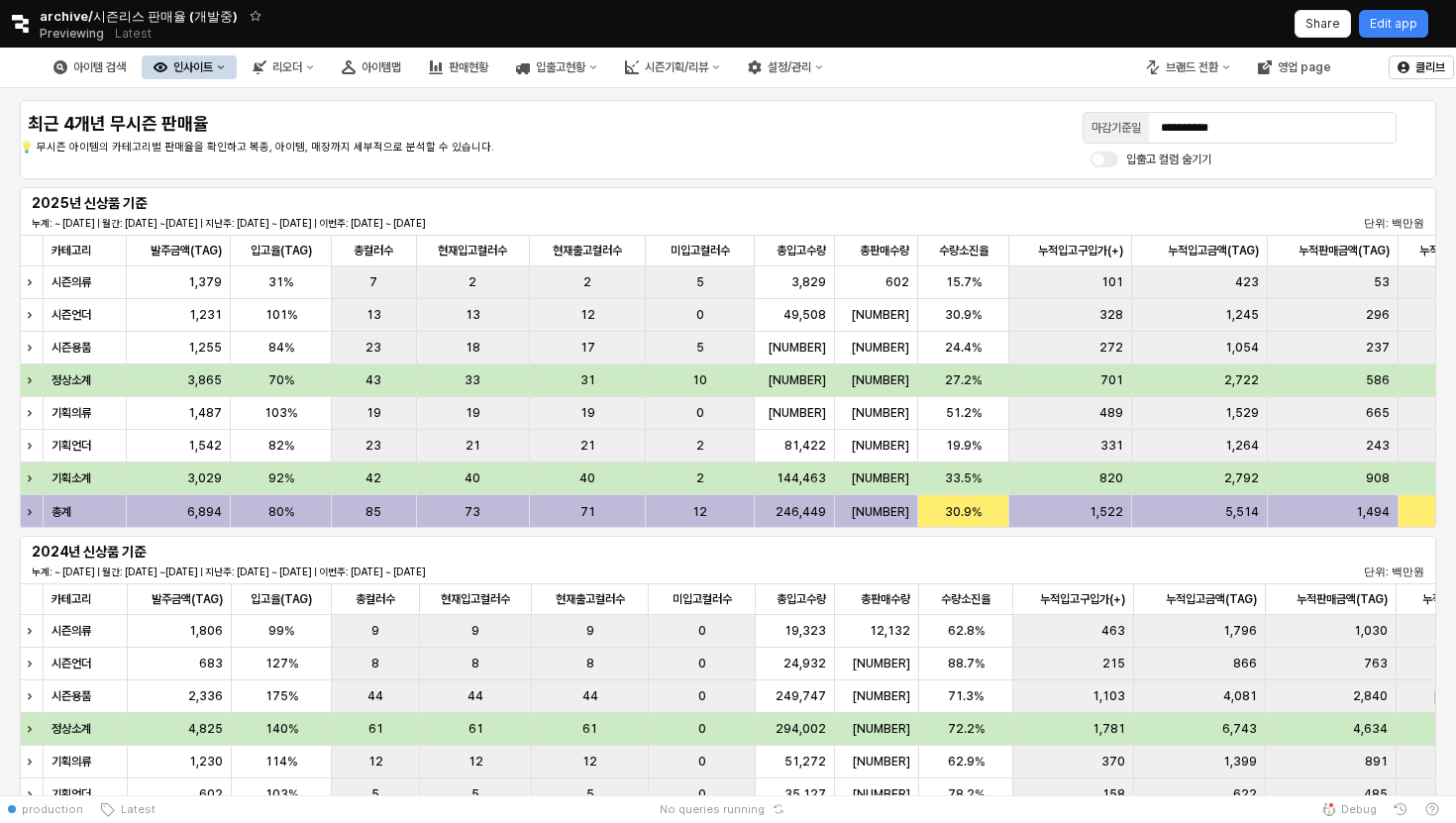 click on "인사이트" at bounding box center [193, 67] 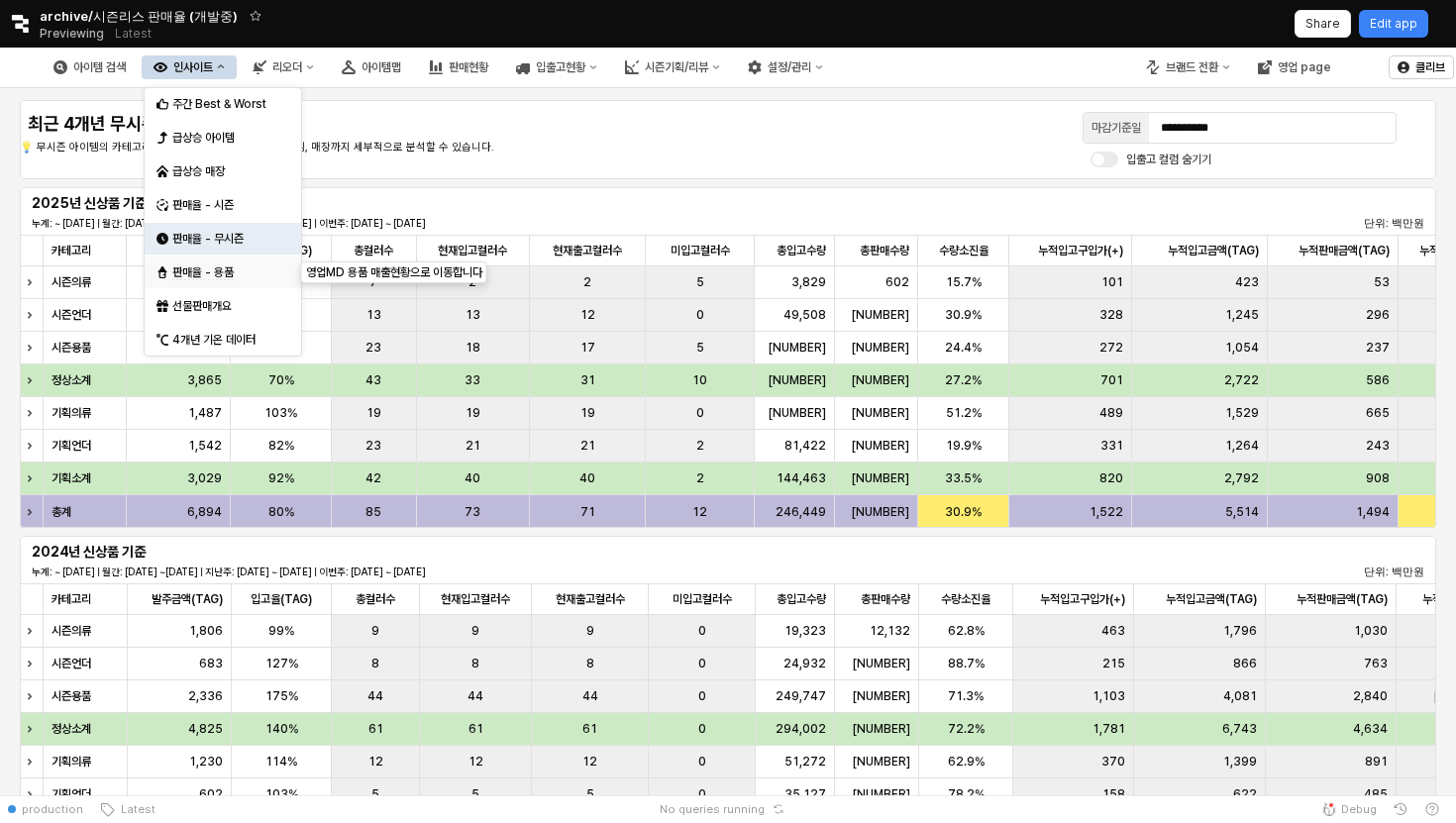 click on "판매율 - 용품" at bounding box center (225, 272) 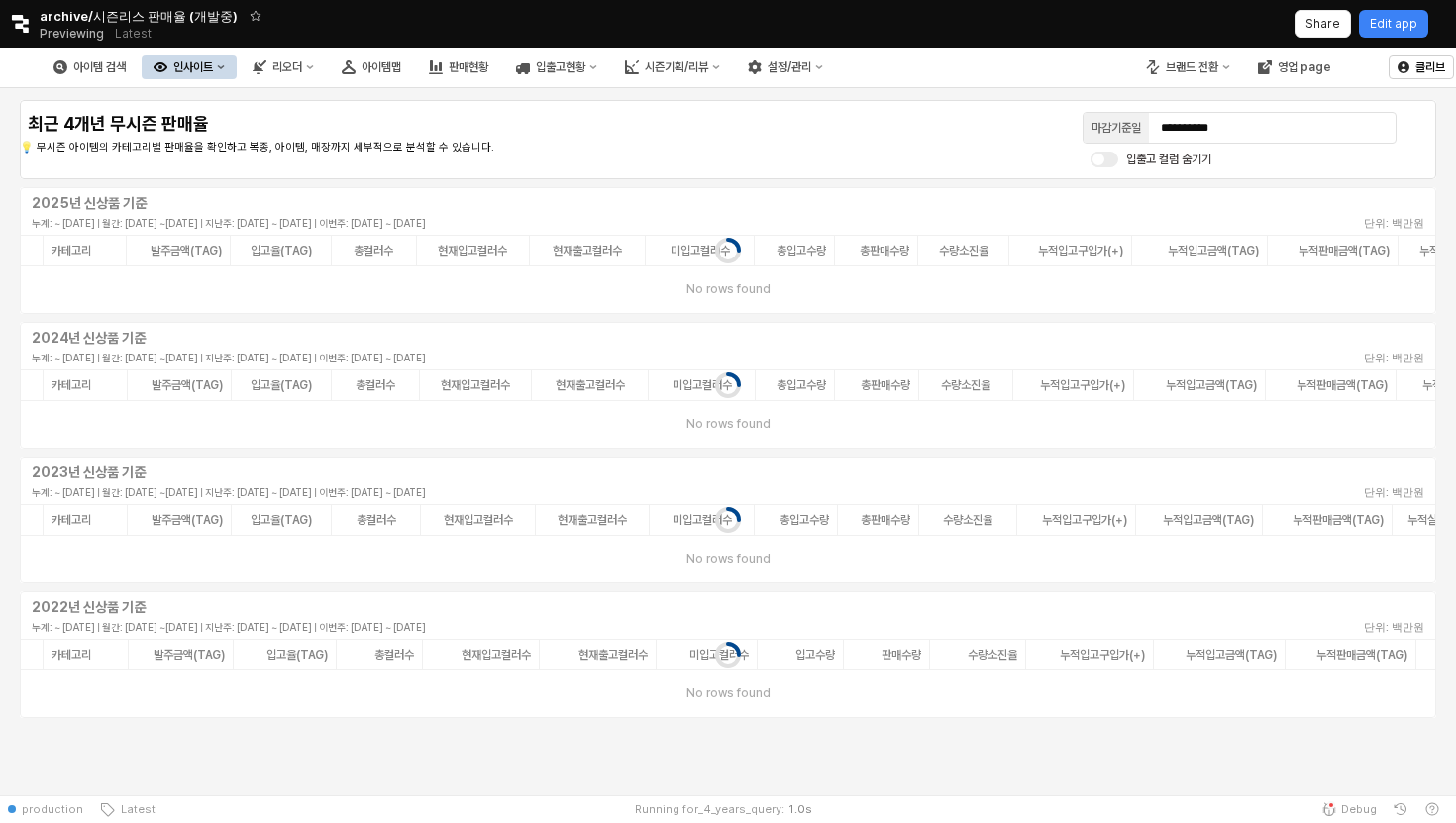 click on "인사이트" at bounding box center (189, 67) 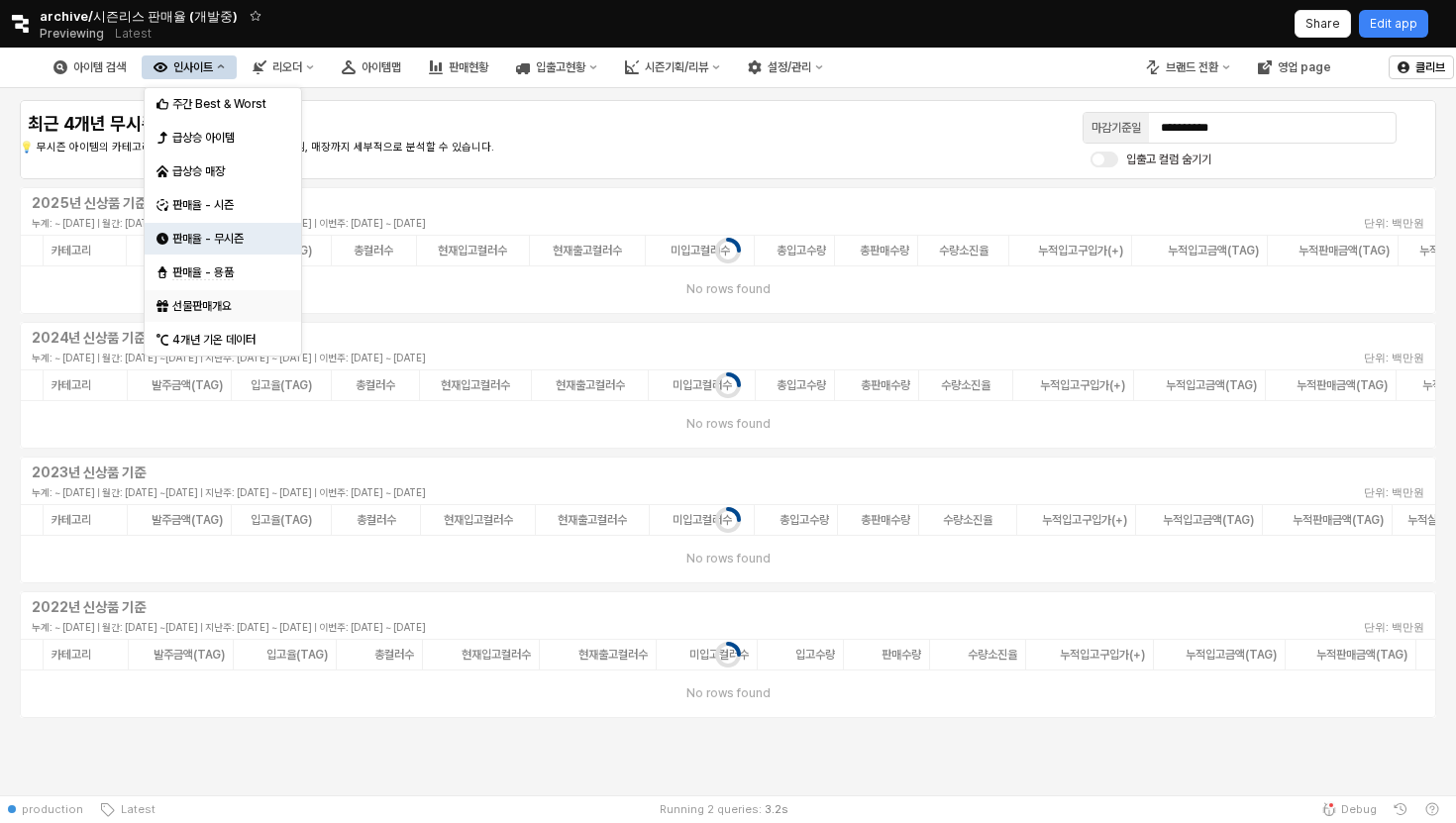click on "선물판매개요" at bounding box center [225, 306] 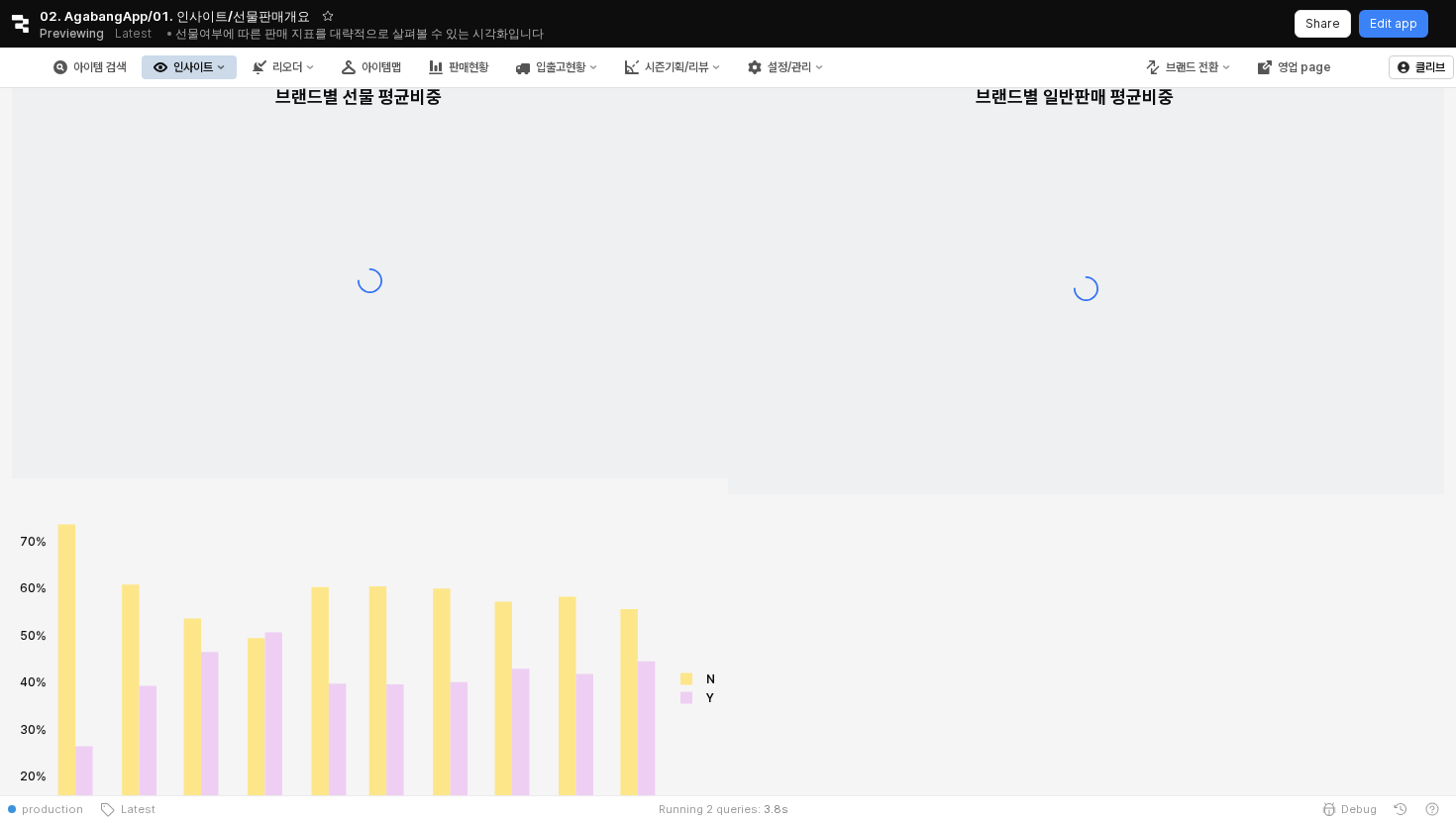 scroll, scrollTop: 1206, scrollLeft: 0, axis: vertical 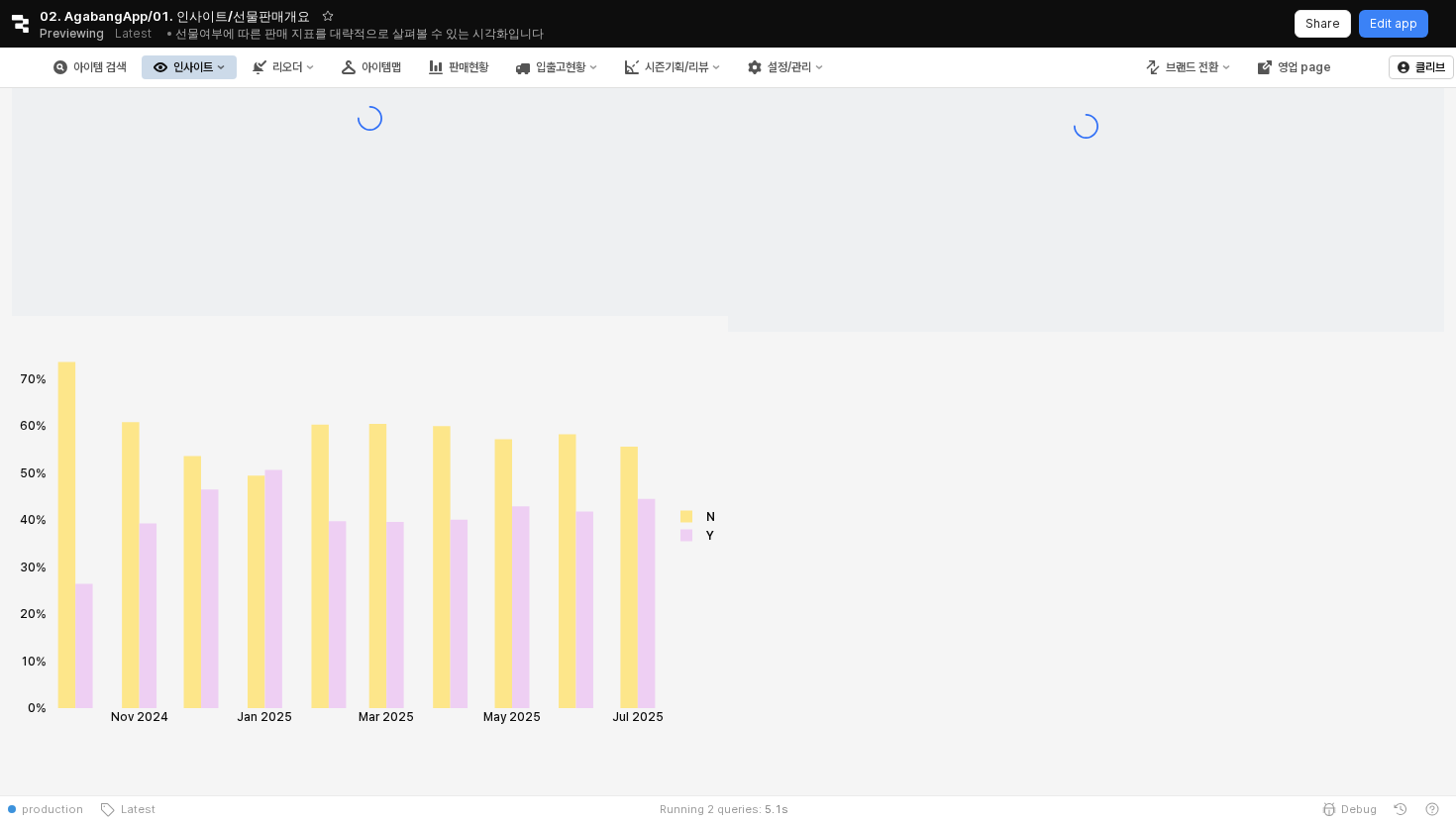 click on "인사이트" at bounding box center [193, 67] 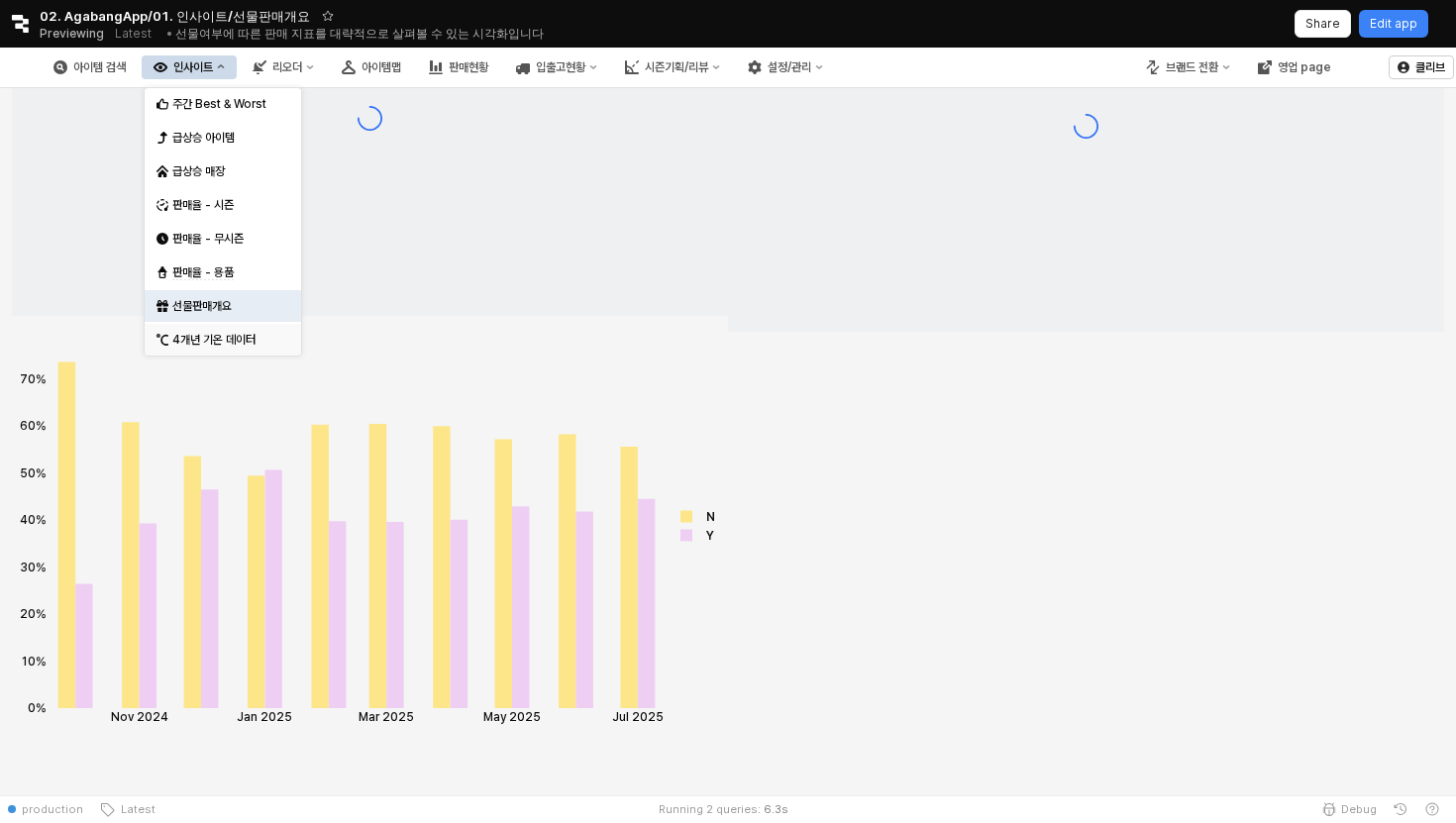 click on "4개년 기온 데이터" at bounding box center (225, 340) 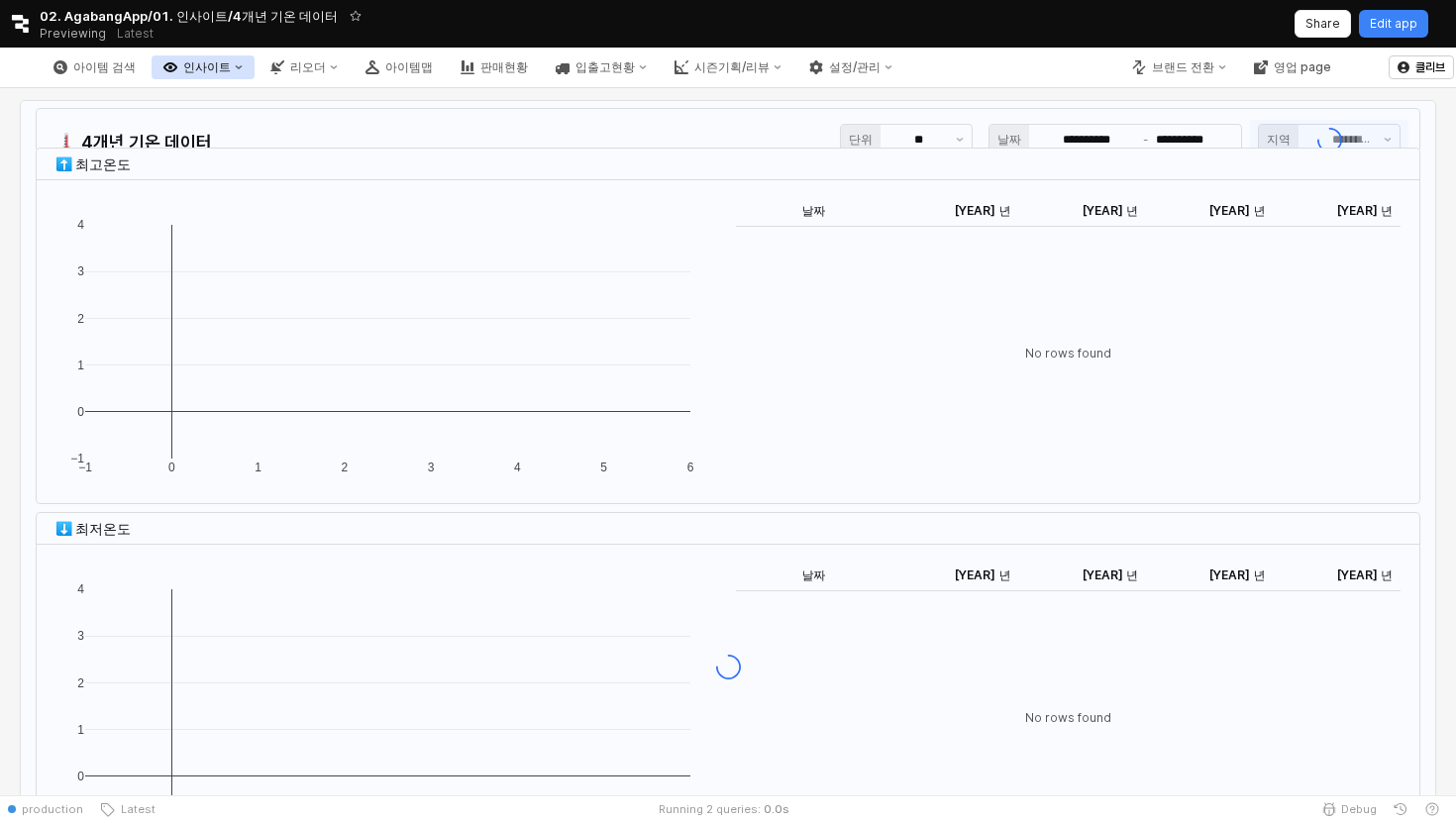 type on "**" 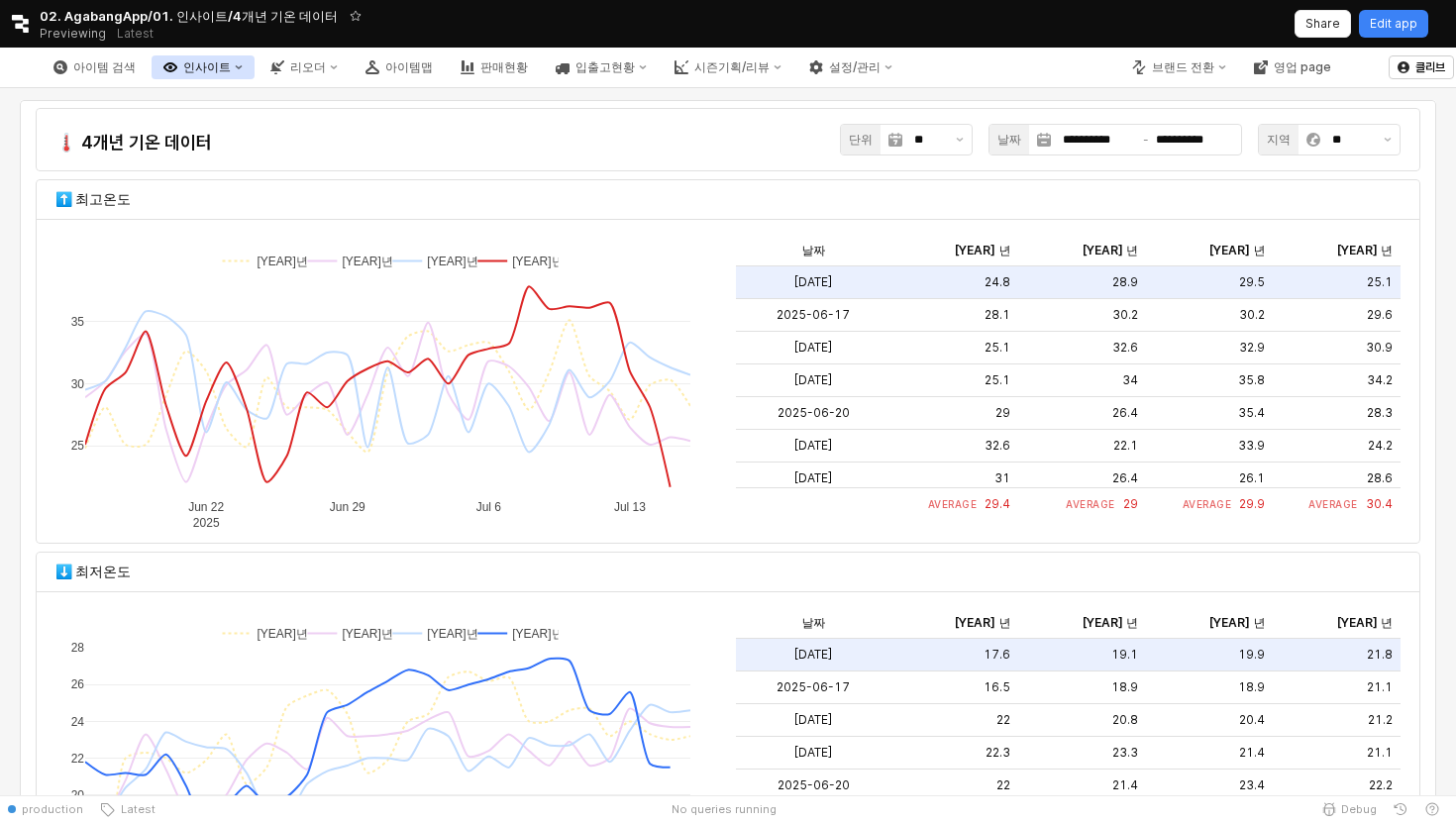 click on "아이템 검색 인사이트 리오더 아이템맵 판매현황 입출고현황 시즌기획/리뷰 설정/관리" at bounding box center (472, 67) 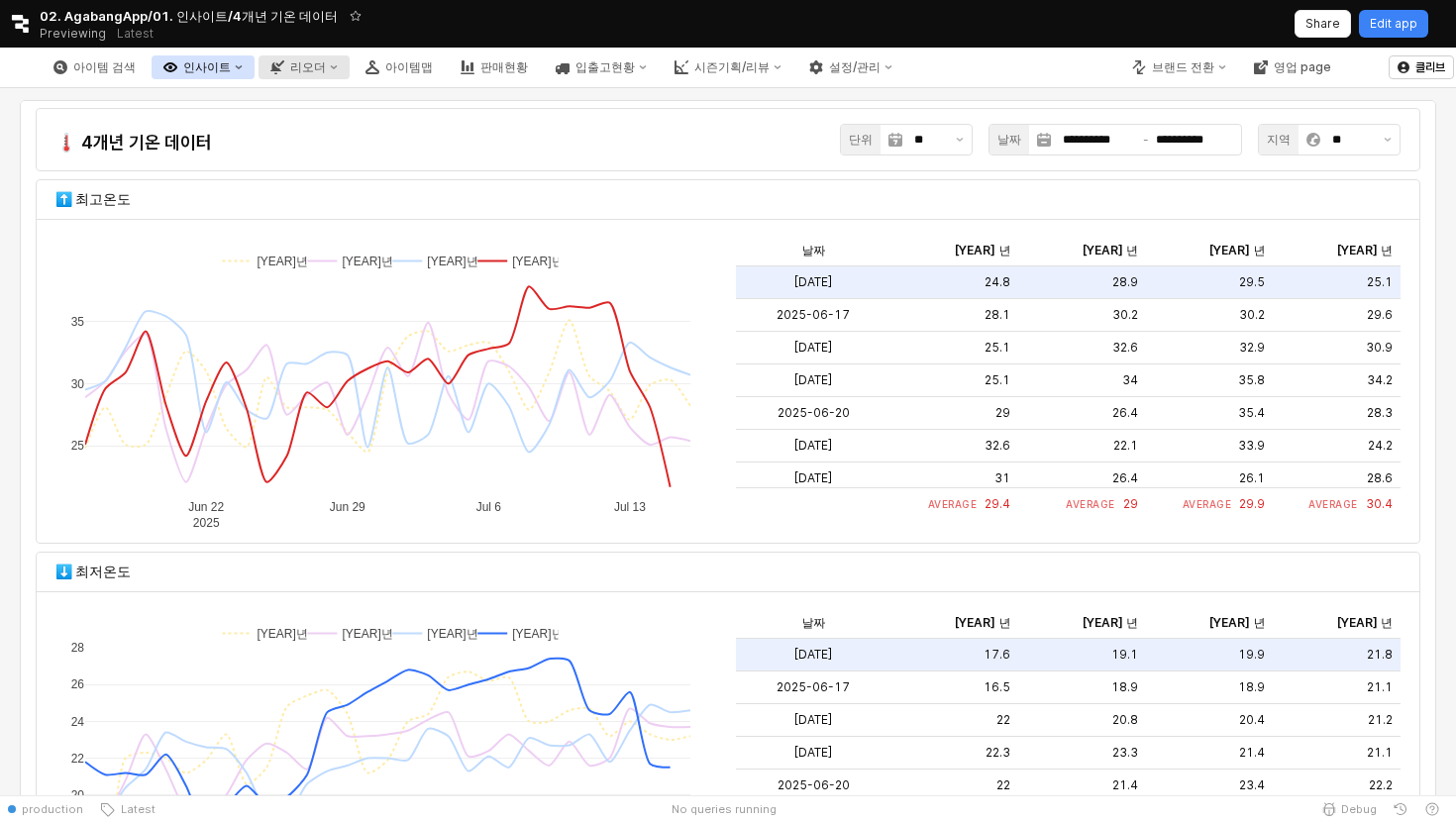 click on "리오더" at bounding box center [308, 67] 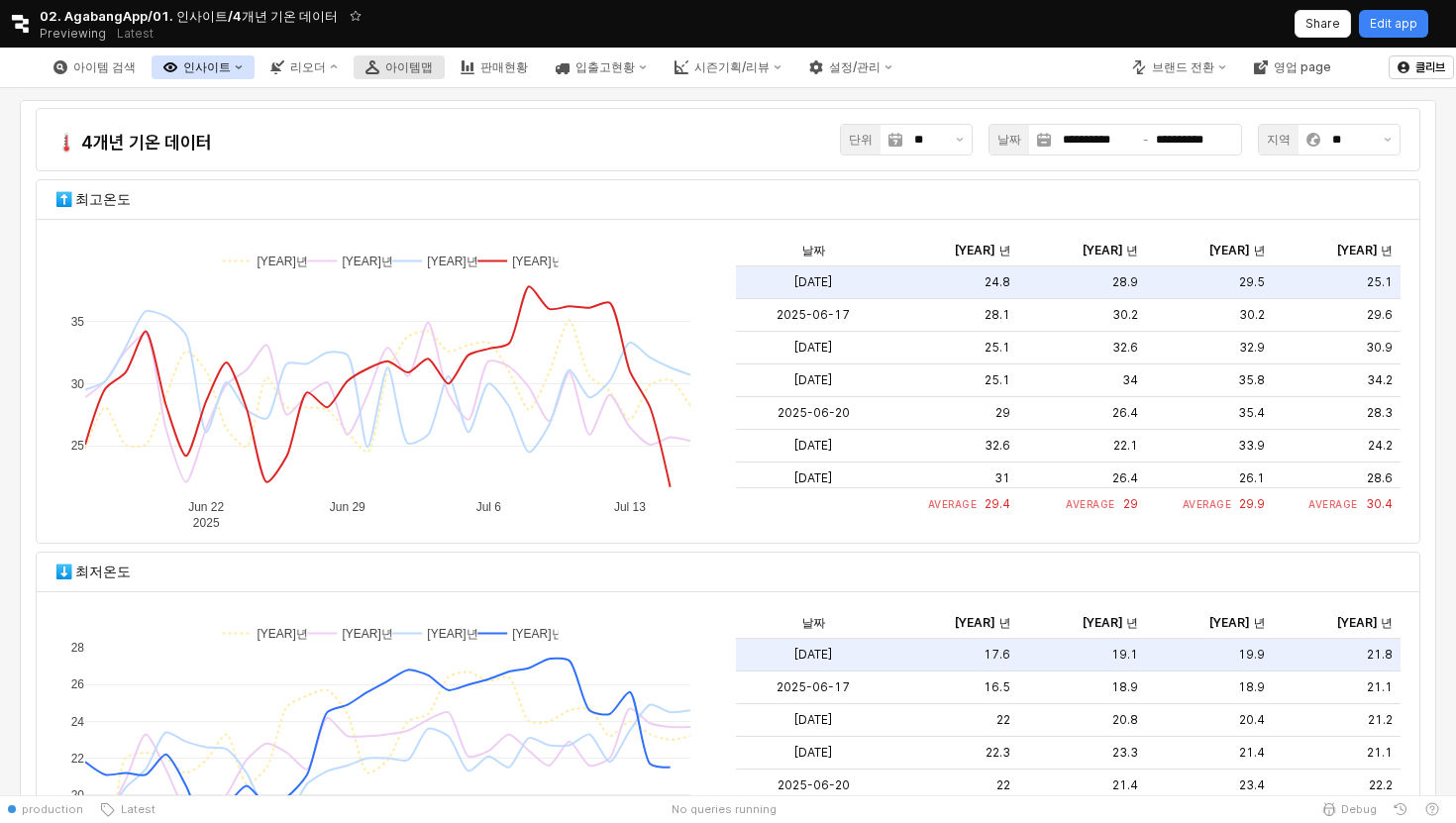 click on "아이템맵" at bounding box center [409, 67] 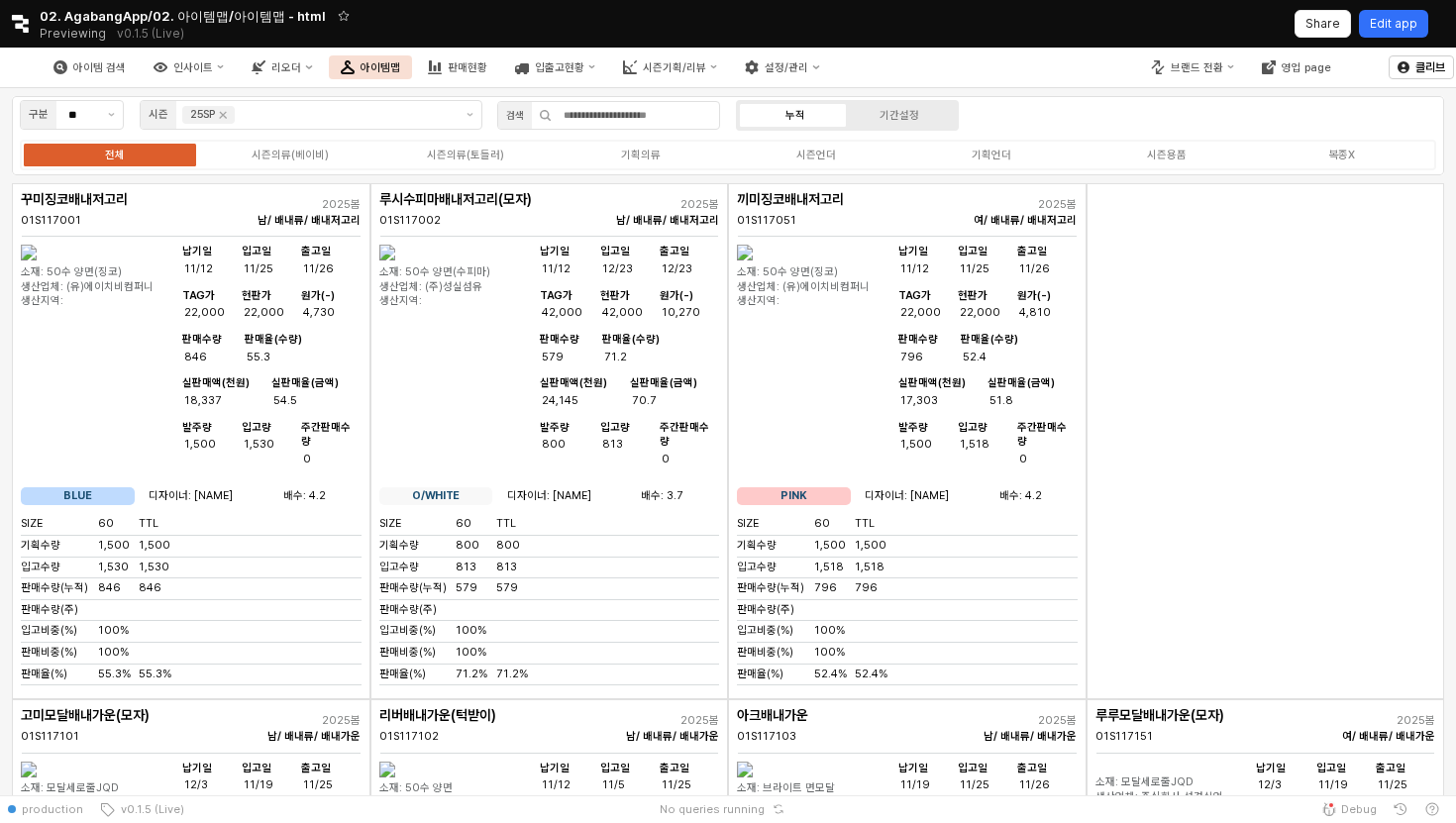 click on "Edit app" at bounding box center (1394, 24) 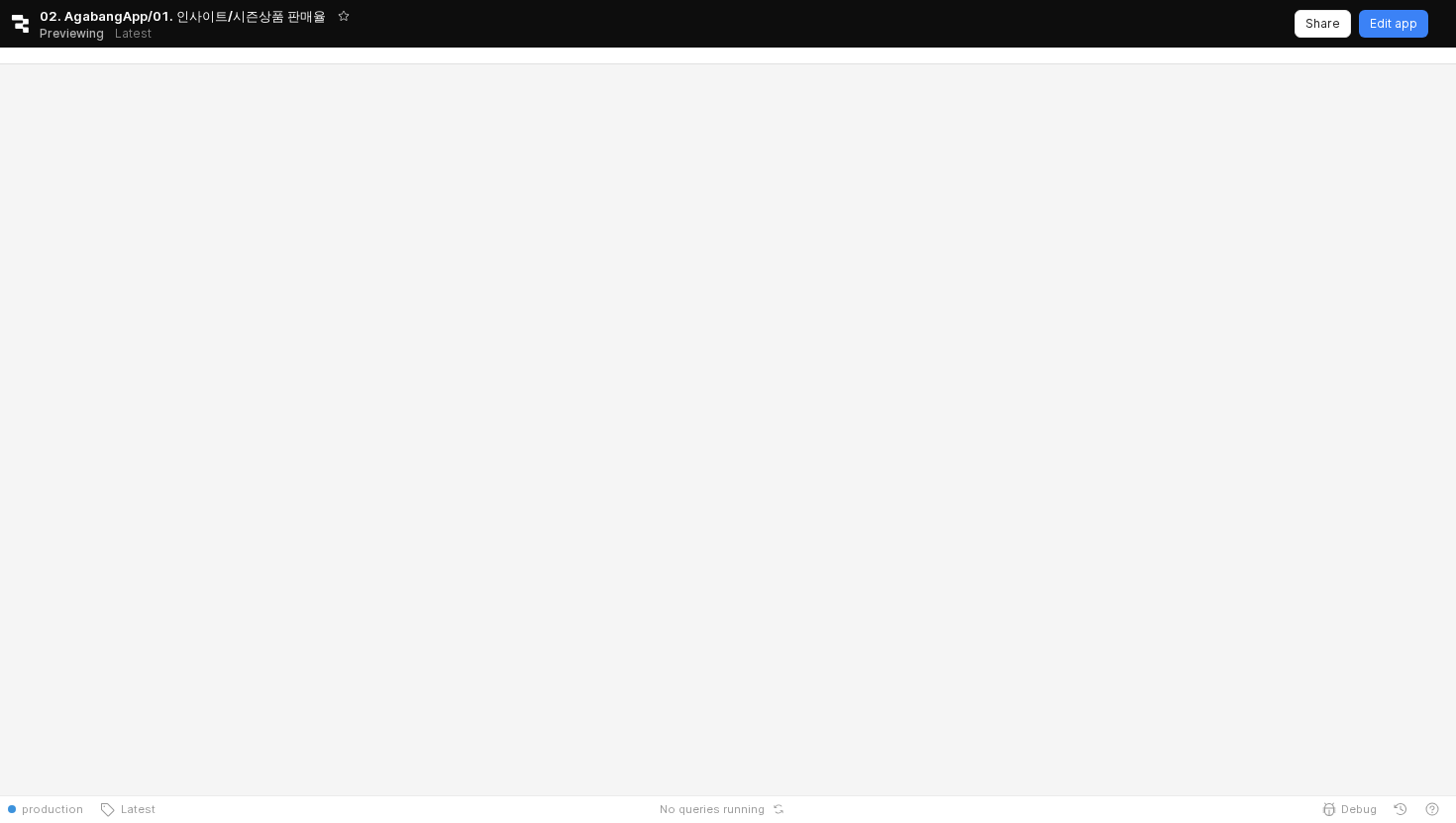 scroll, scrollTop: 0, scrollLeft: 0, axis: both 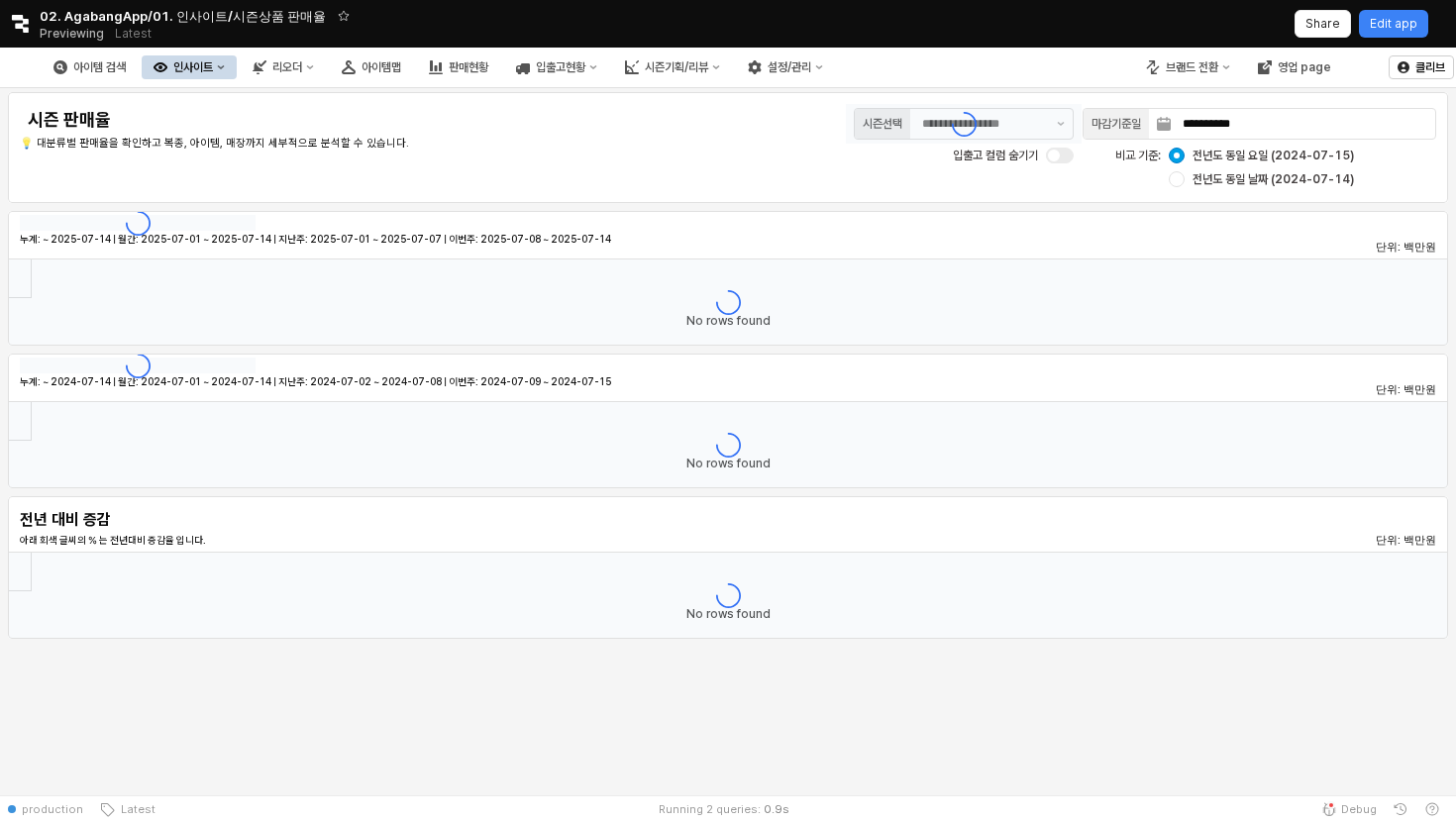 type on "********" 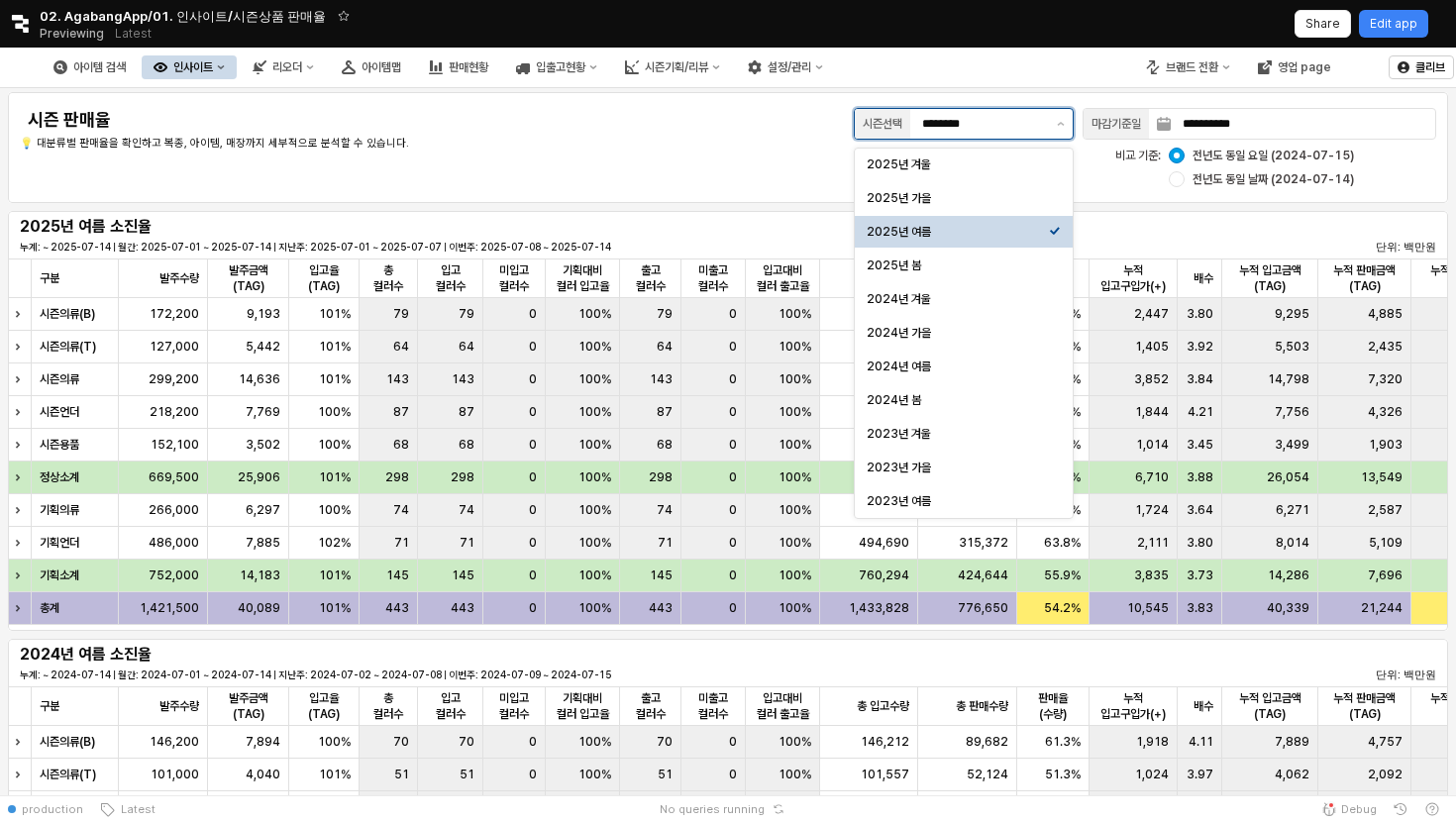 click on "********" at bounding box center (984, 124) 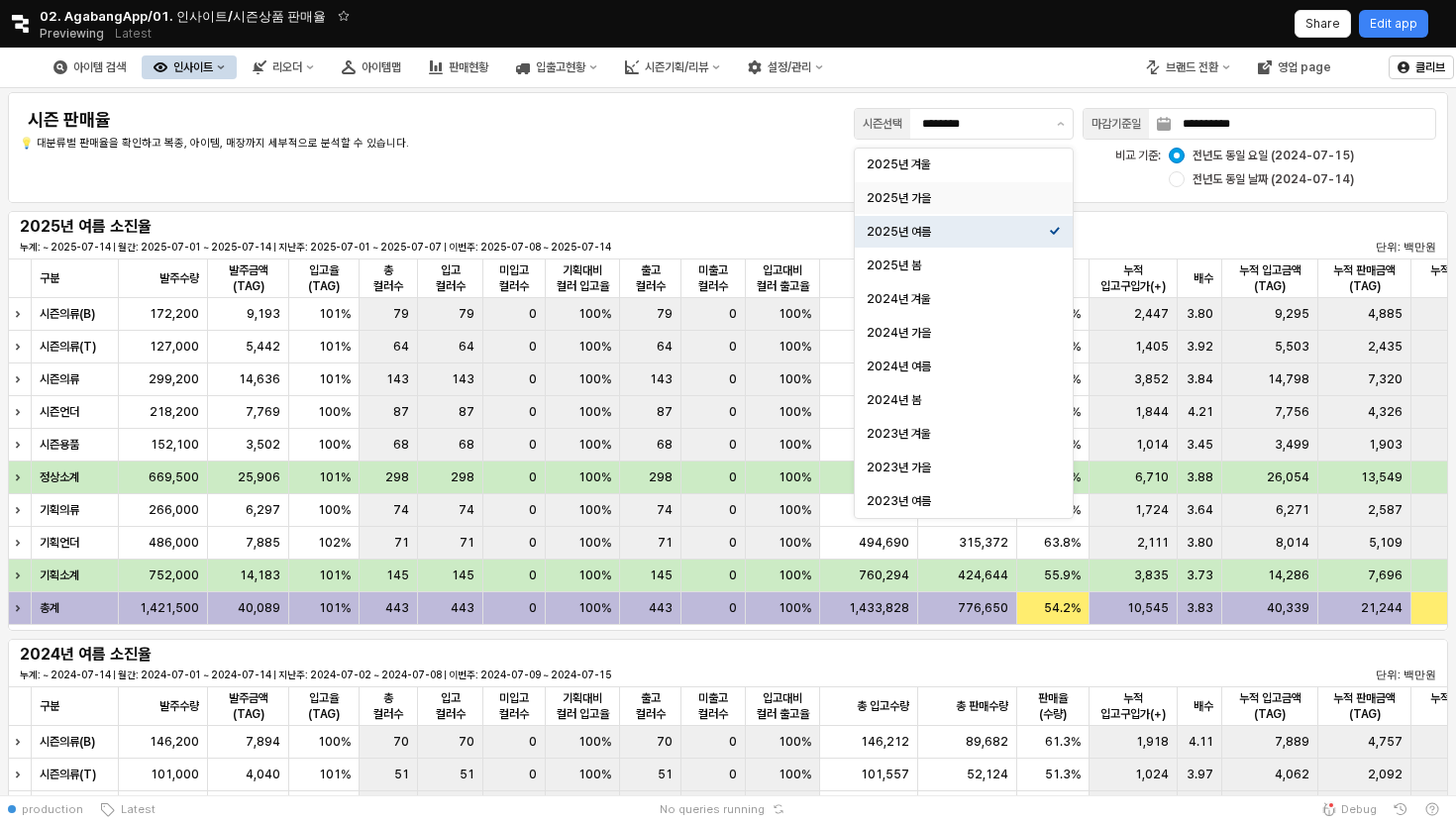 click on "**********" at bounding box center [728, 148] 